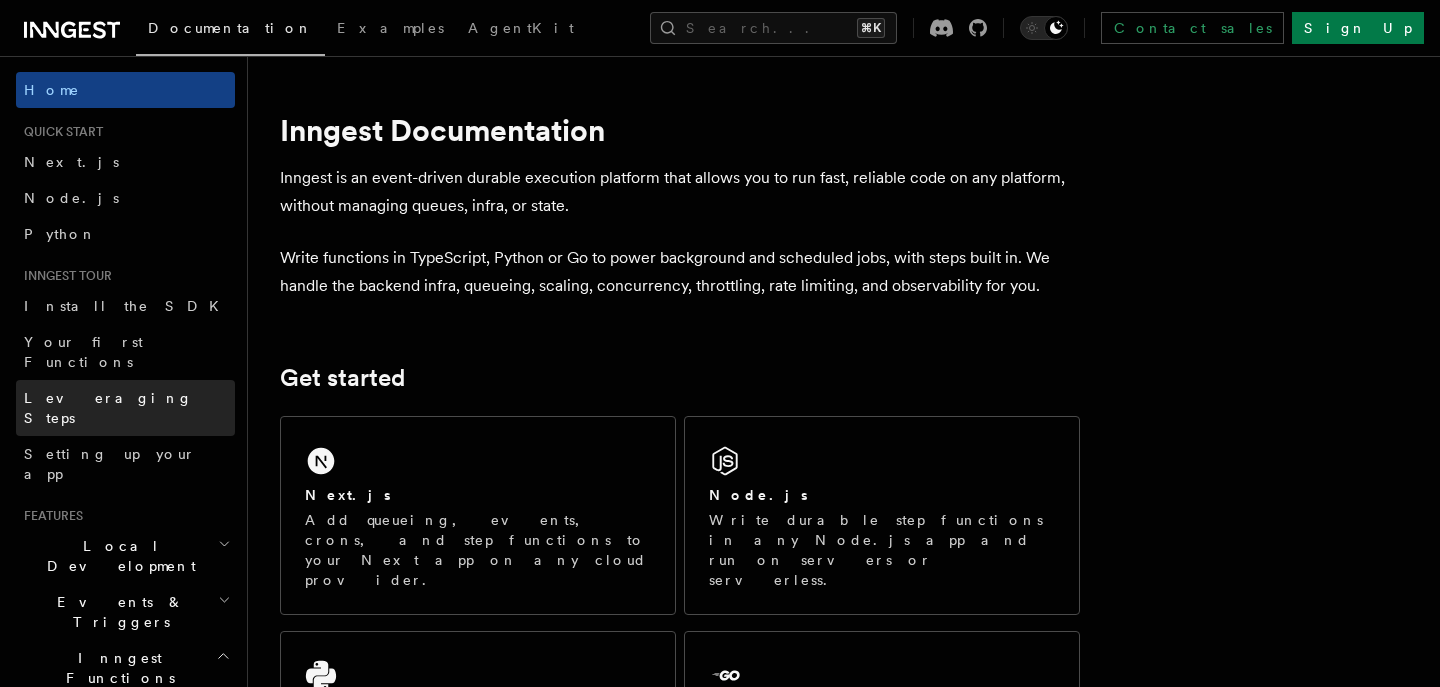 scroll, scrollTop: 0, scrollLeft: 0, axis: both 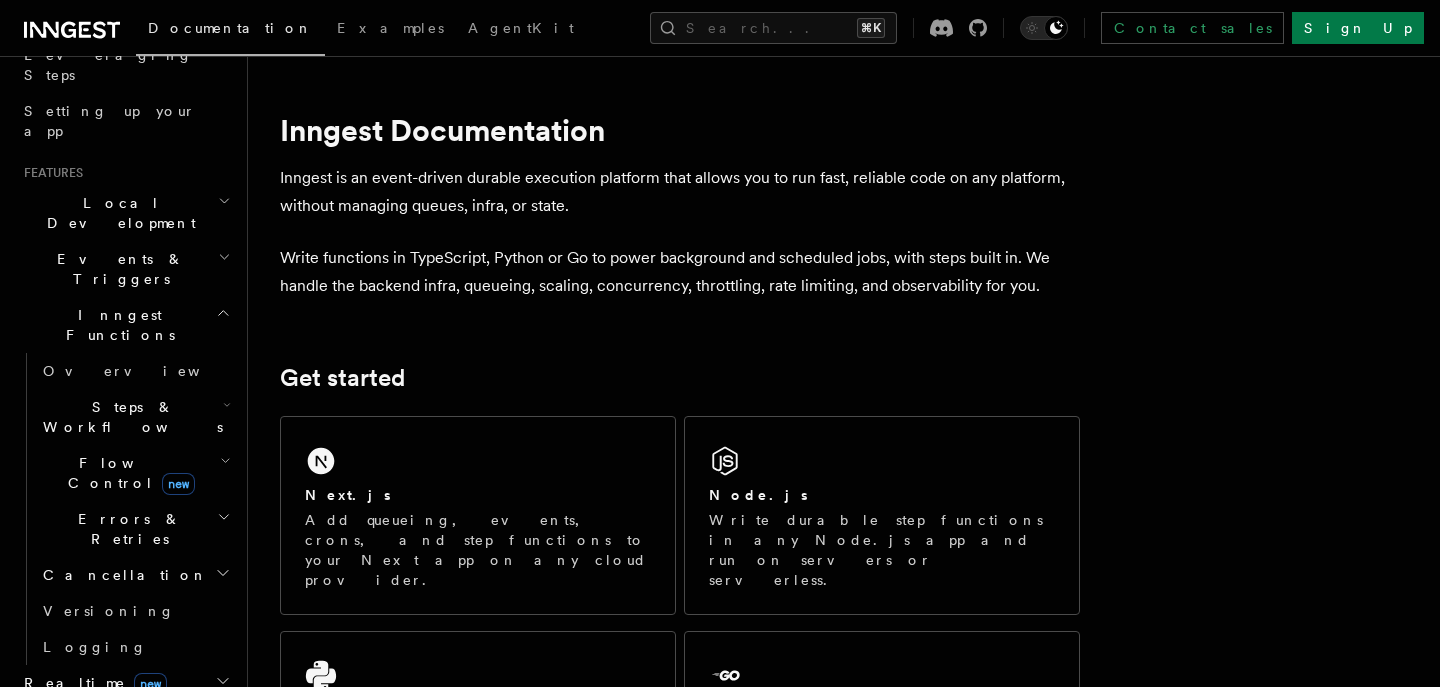 click on "Events & Triggers" at bounding box center [125, 269] 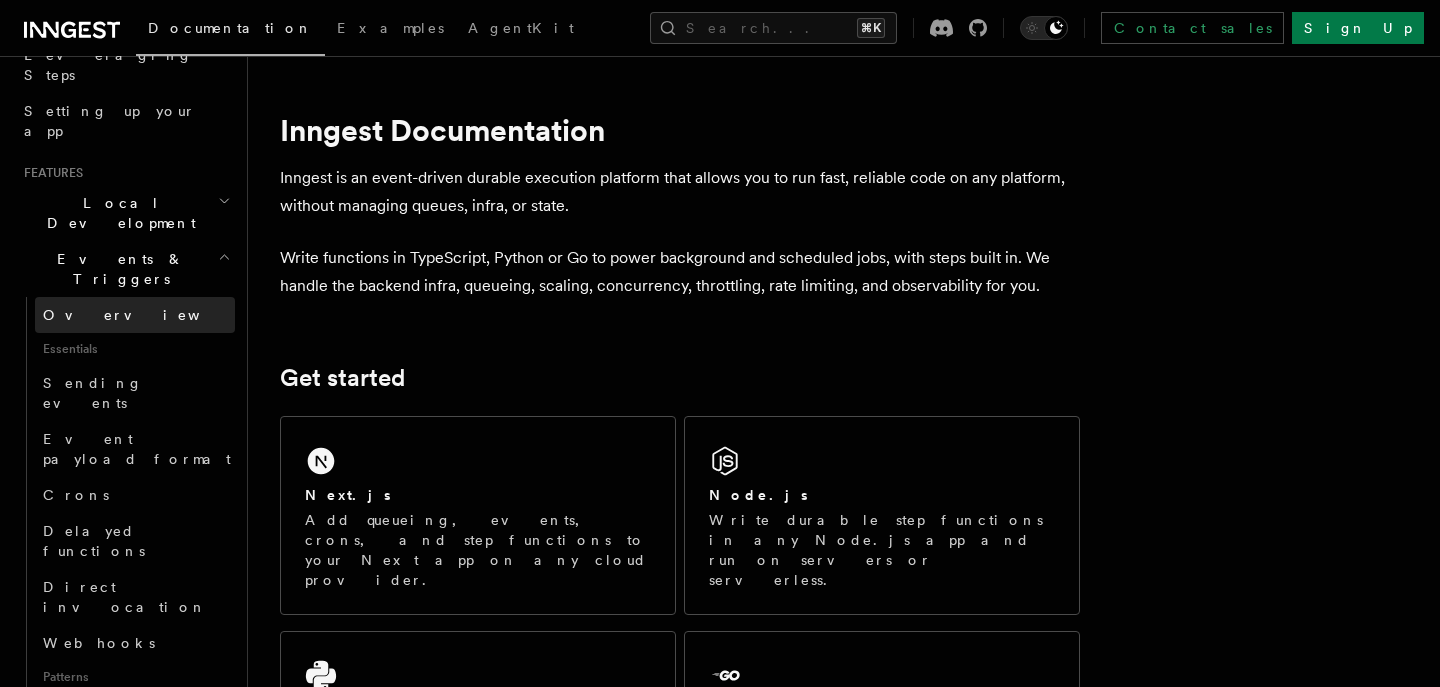 click on "Overview" at bounding box center [135, 315] 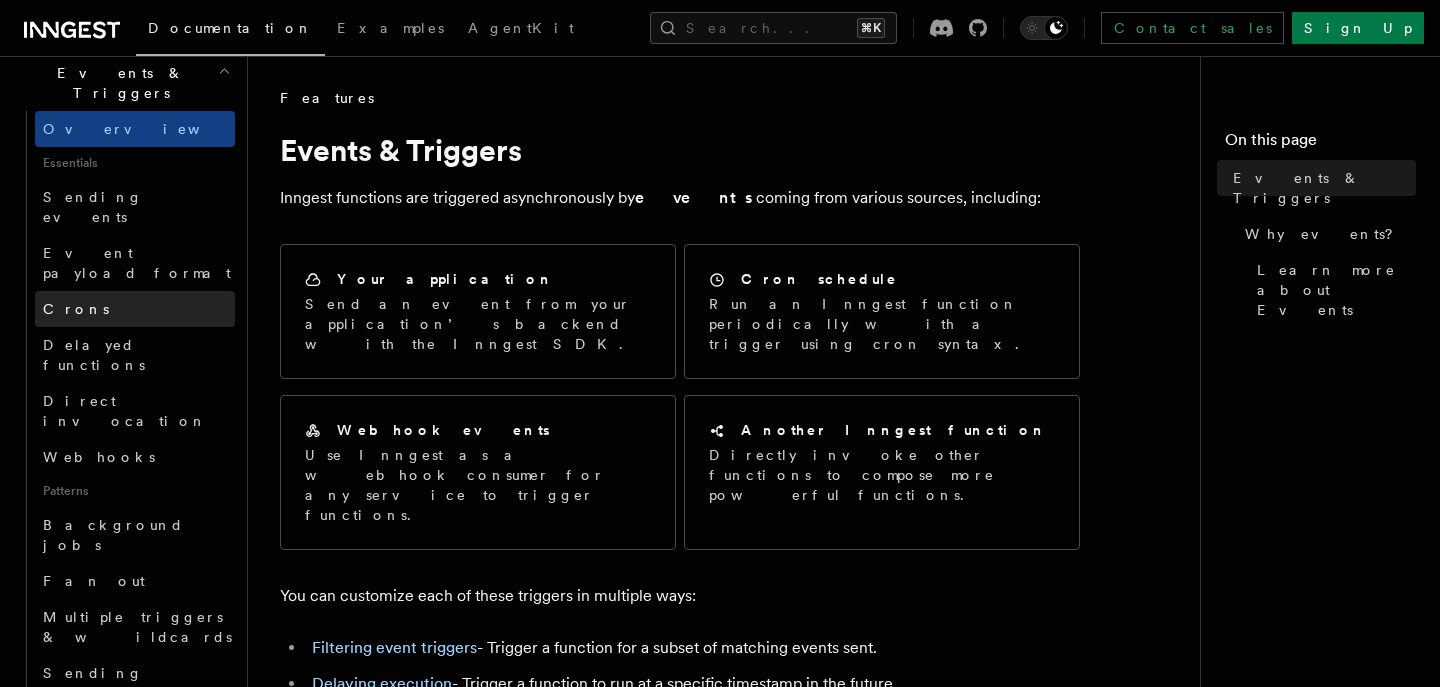 scroll, scrollTop: 531, scrollLeft: 0, axis: vertical 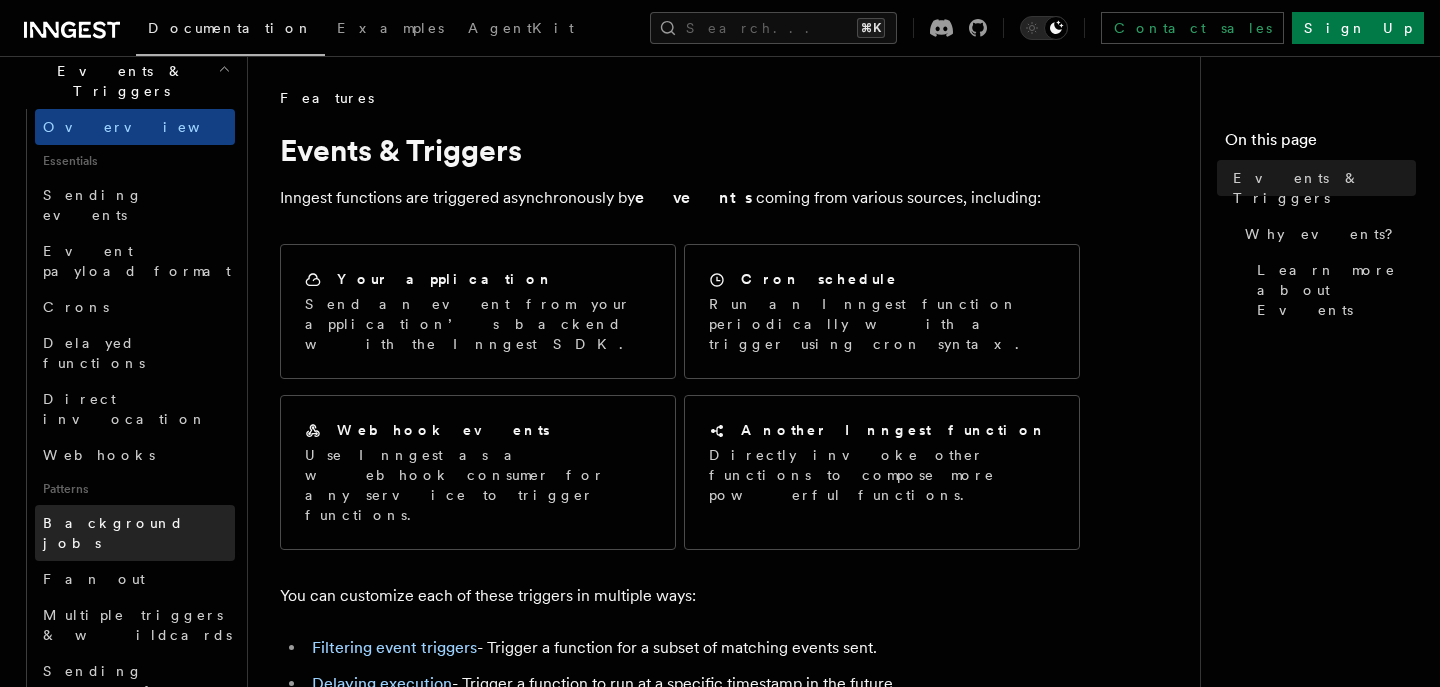 click on "Background jobs" at bounding box center (135, 533) 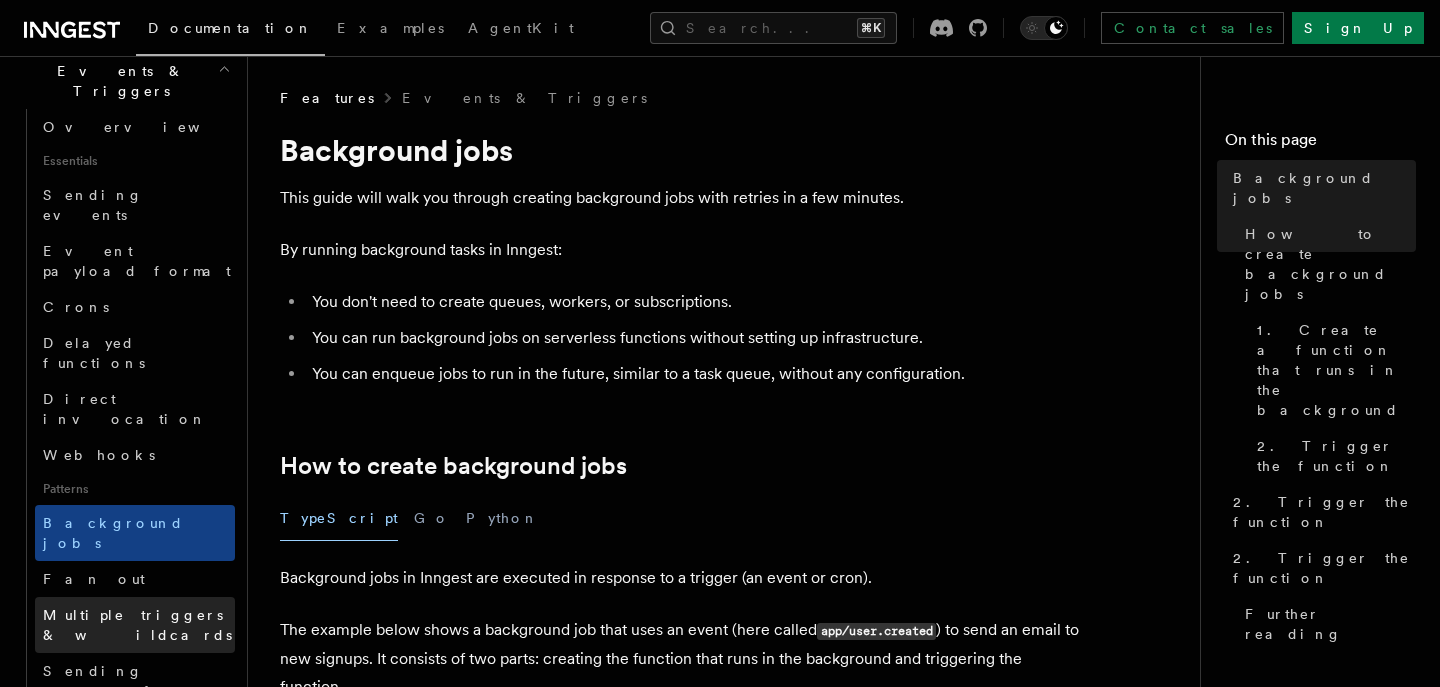 click on "Multiple triggers & wildcards" at bounding box center (137, 625) 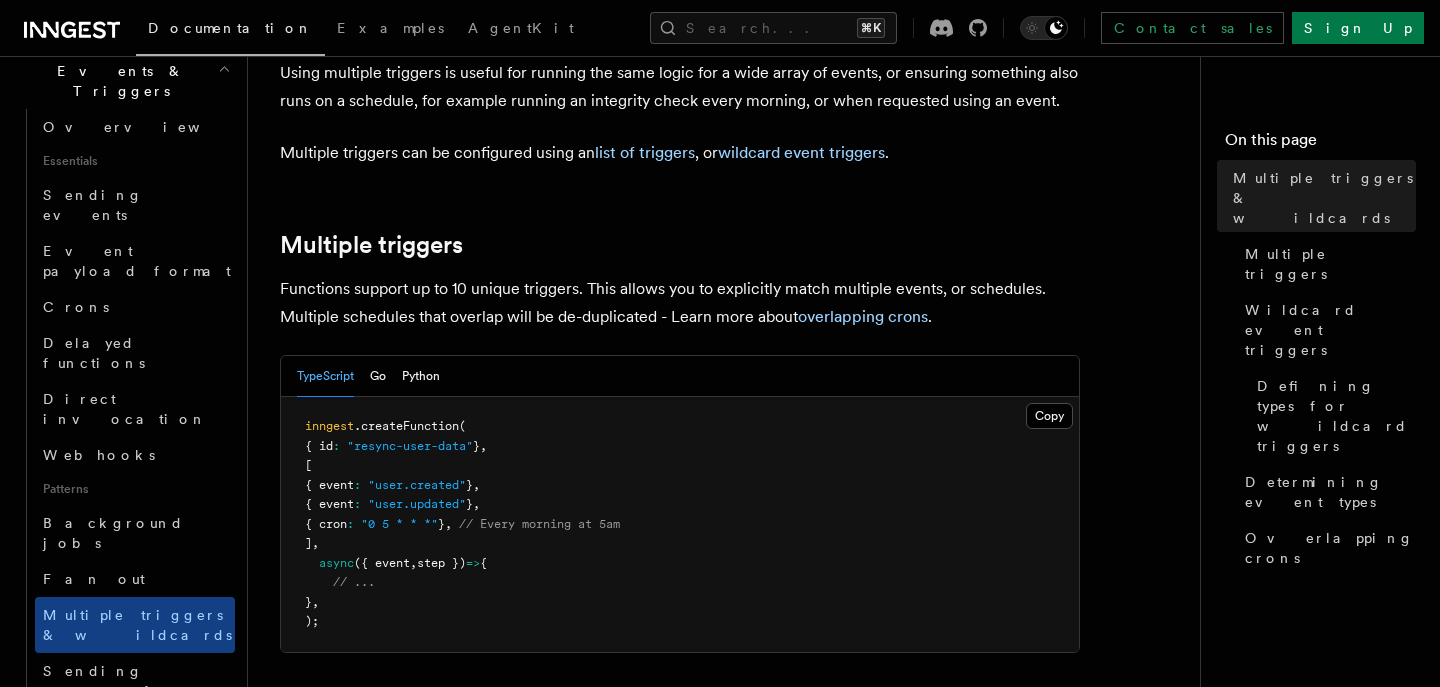 scroll, scrollTop: 201, scrollLeft: 0, axis: vertical 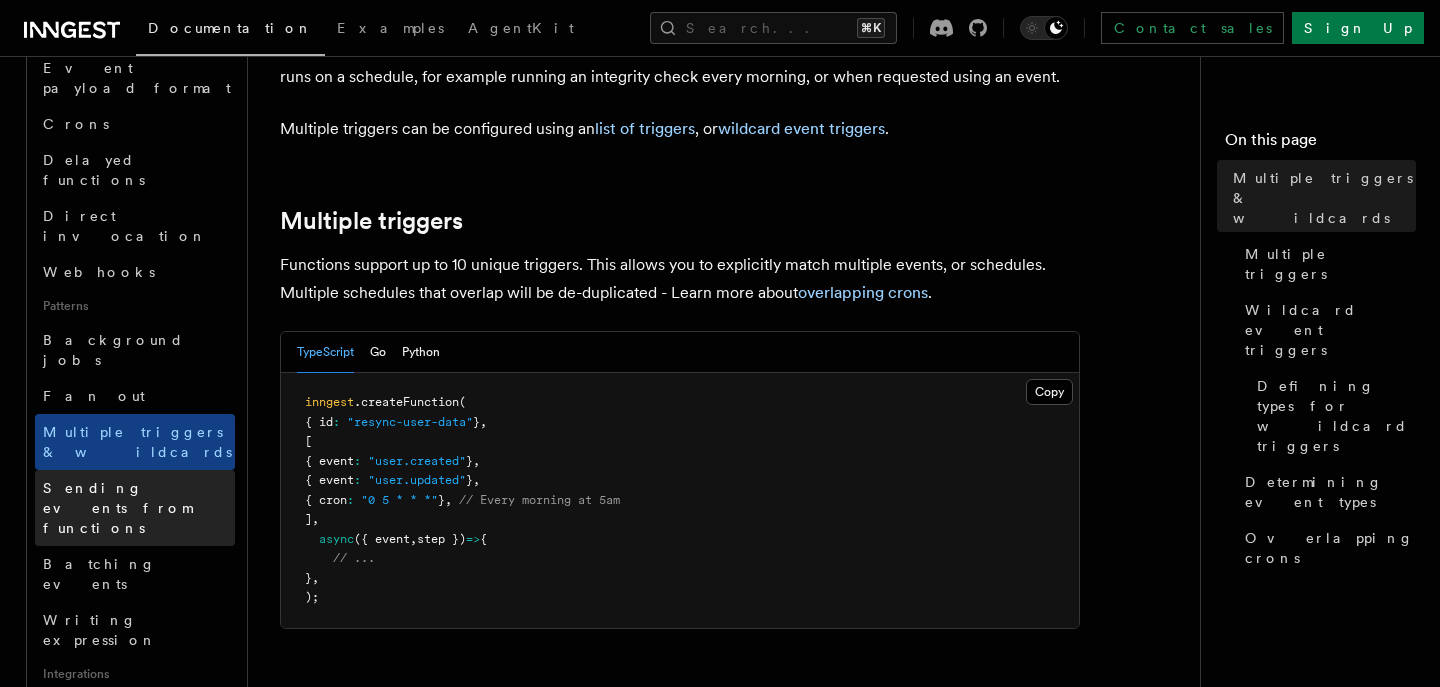 click on "Sending events from functions" at bounding box center [117, 508] 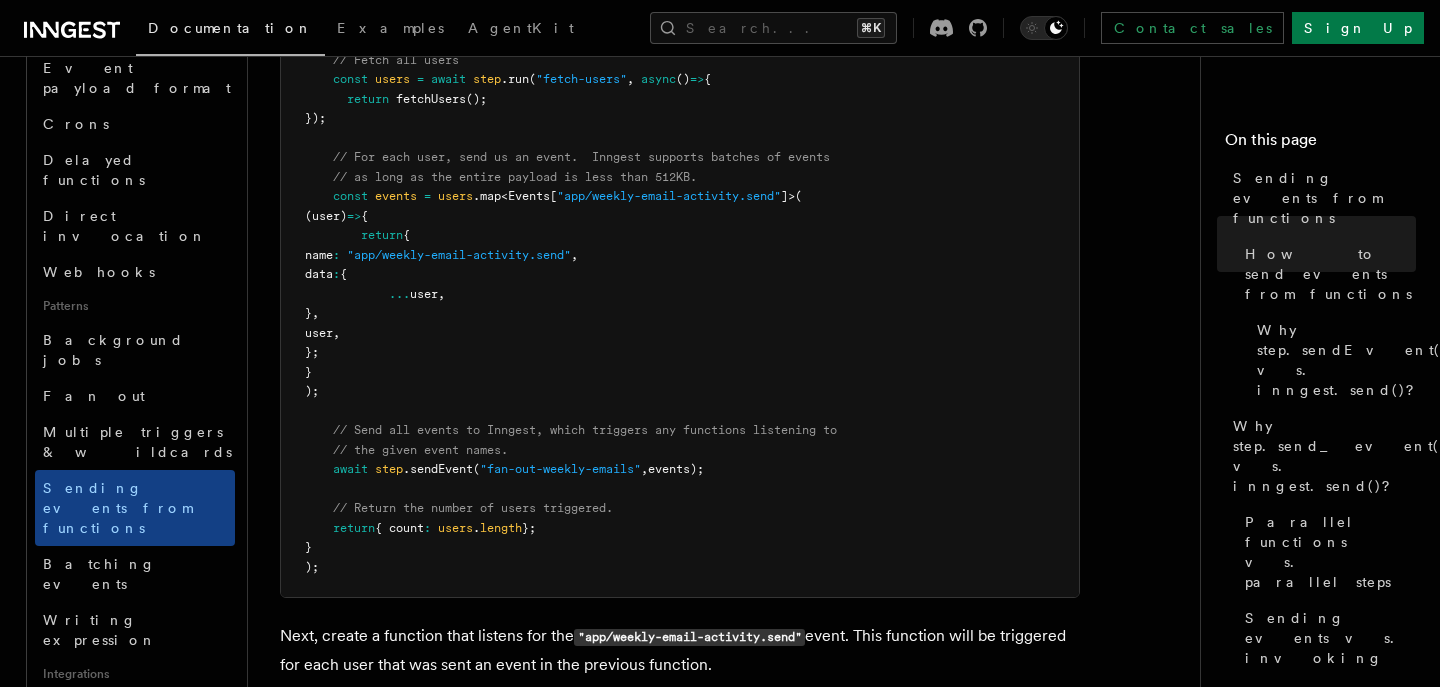 scroll, scrollTop: 1064, scrollLeft: 0, axis: vertical 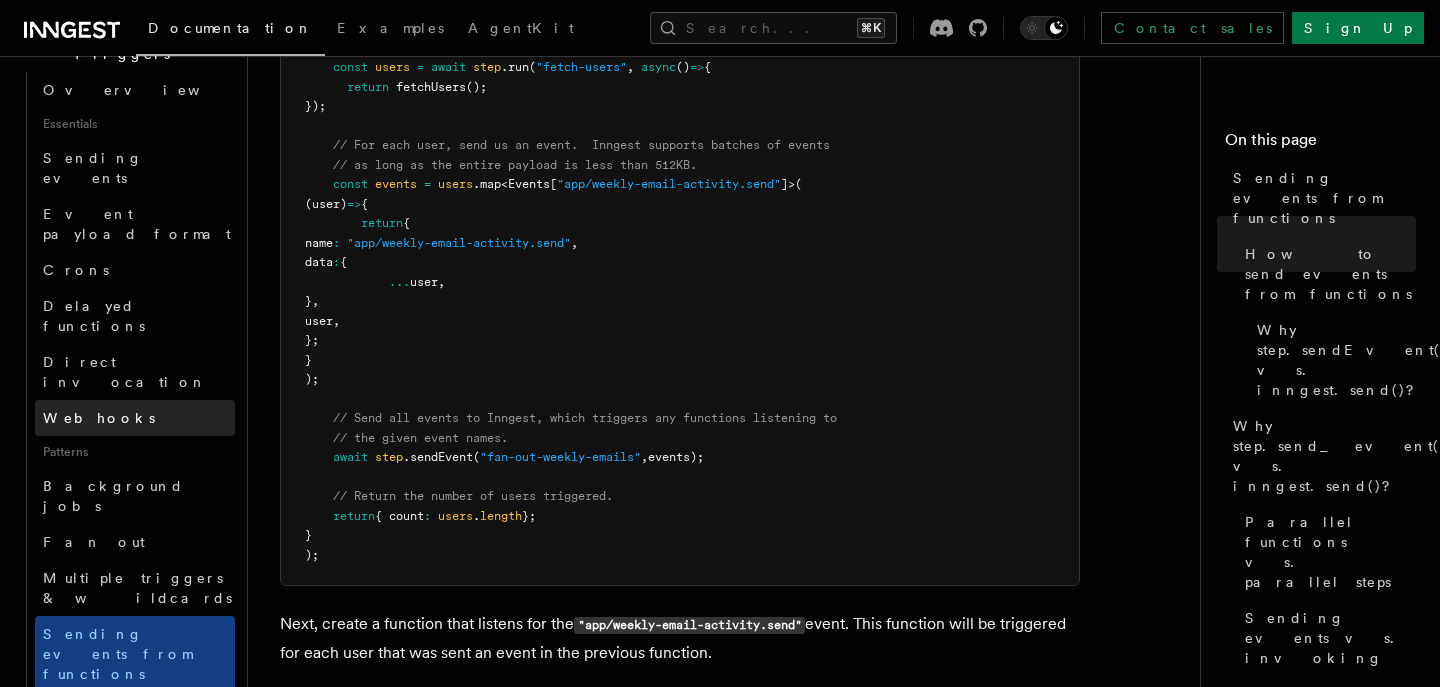 click on "Webhooks" at bounding box center (135, 418) 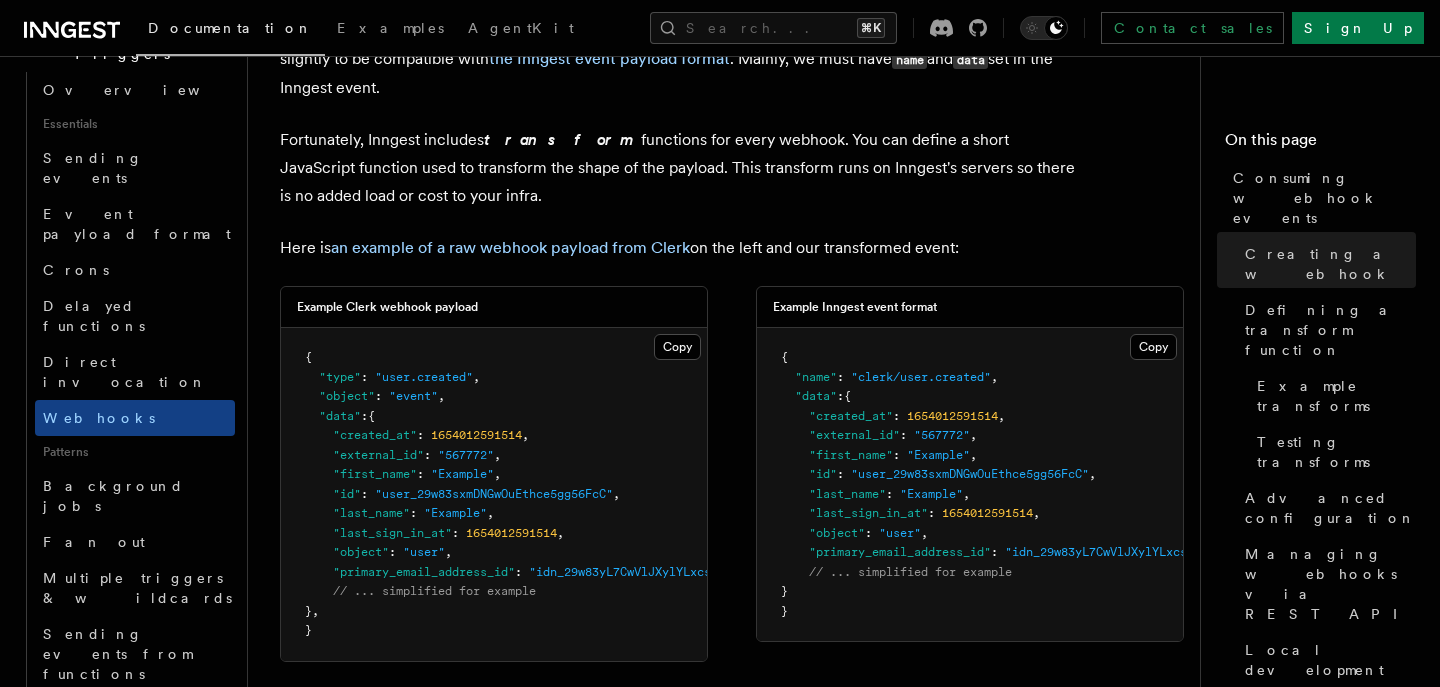 scroll, scrollTop: 1512, scrollLeft: 0, axis: vertical 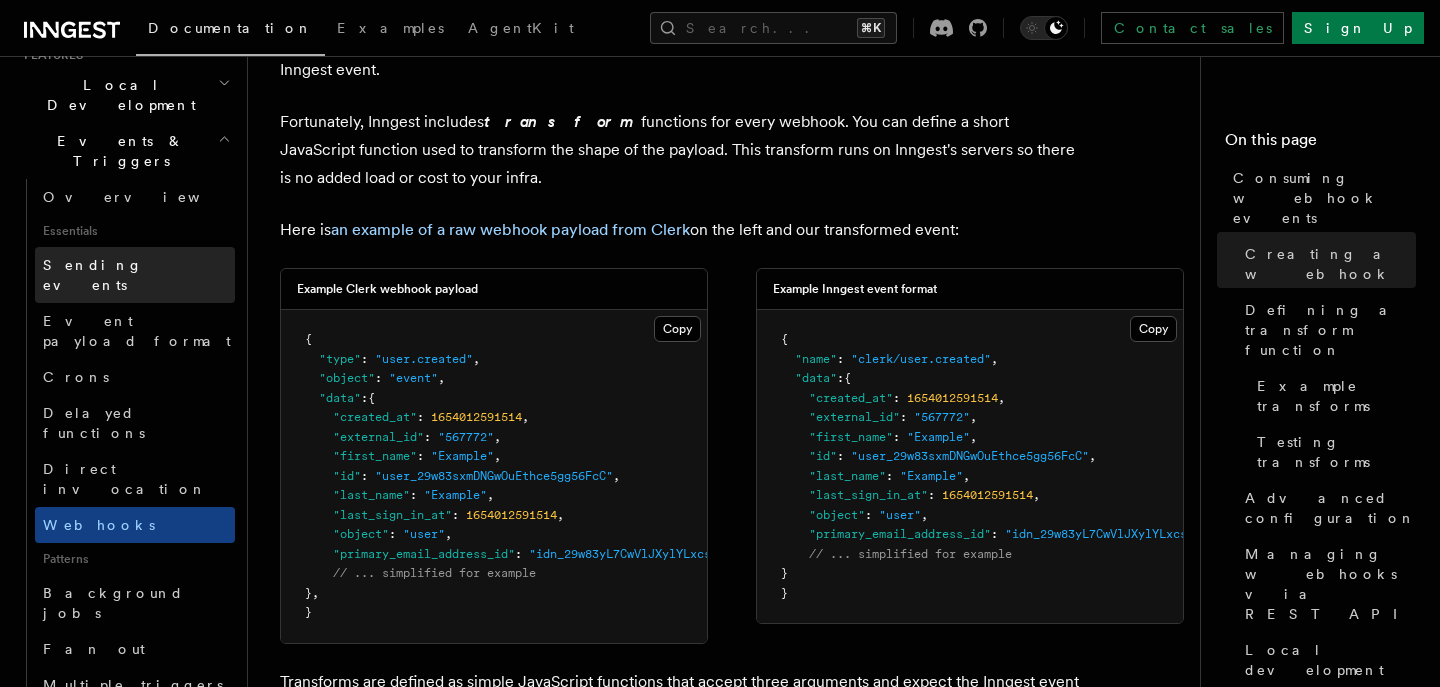click on "Sending events" at bounding box center (135, 275) 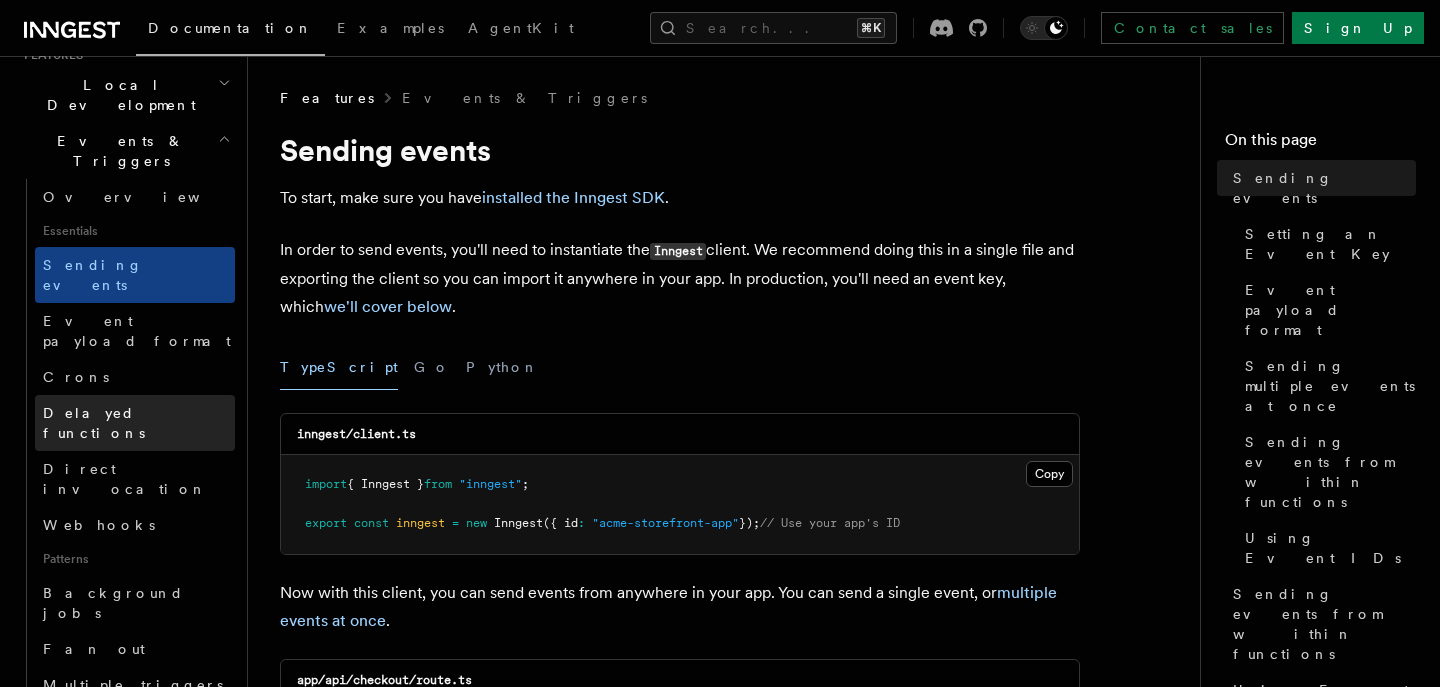 click on "Delayed functions" at bounding box center (135, 423) 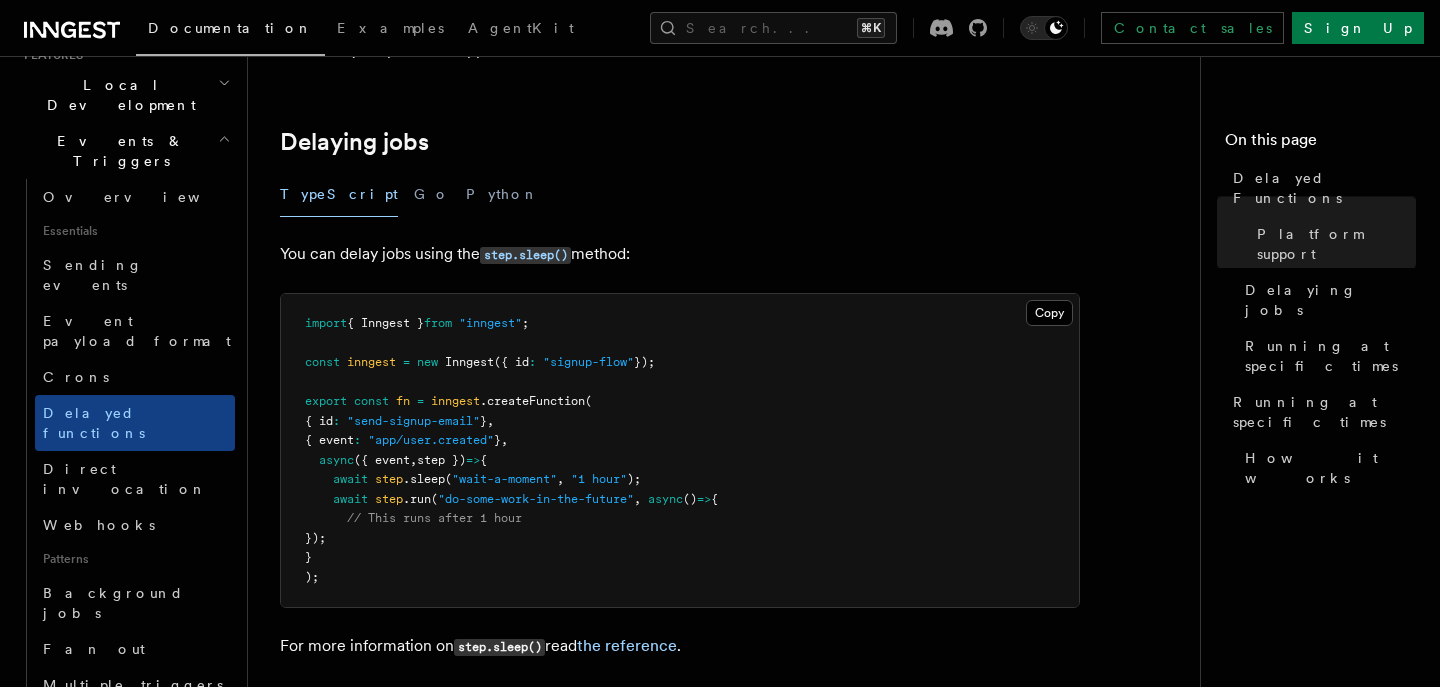 scroll, scrollTop: 636, scrollLeft: 0, axis: vertical 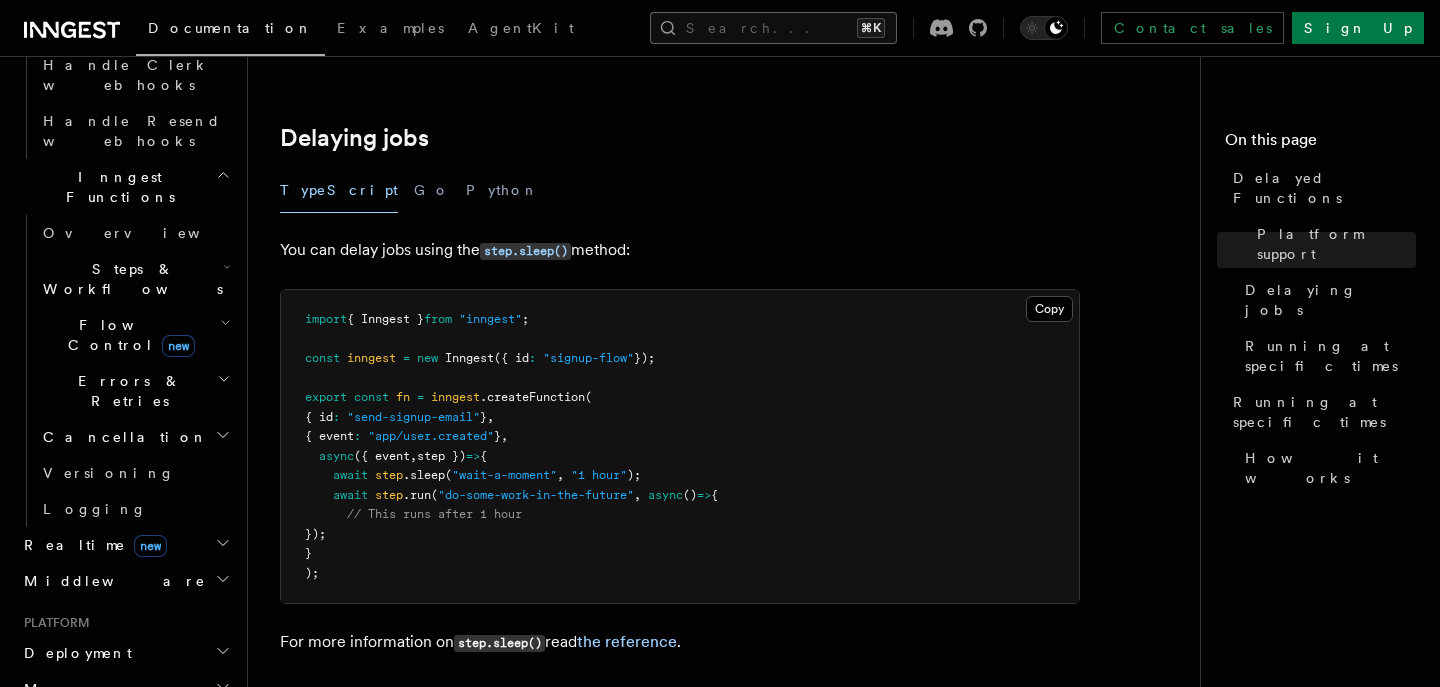 click on "Search... ⌘K" at bounding box center [773, 28] 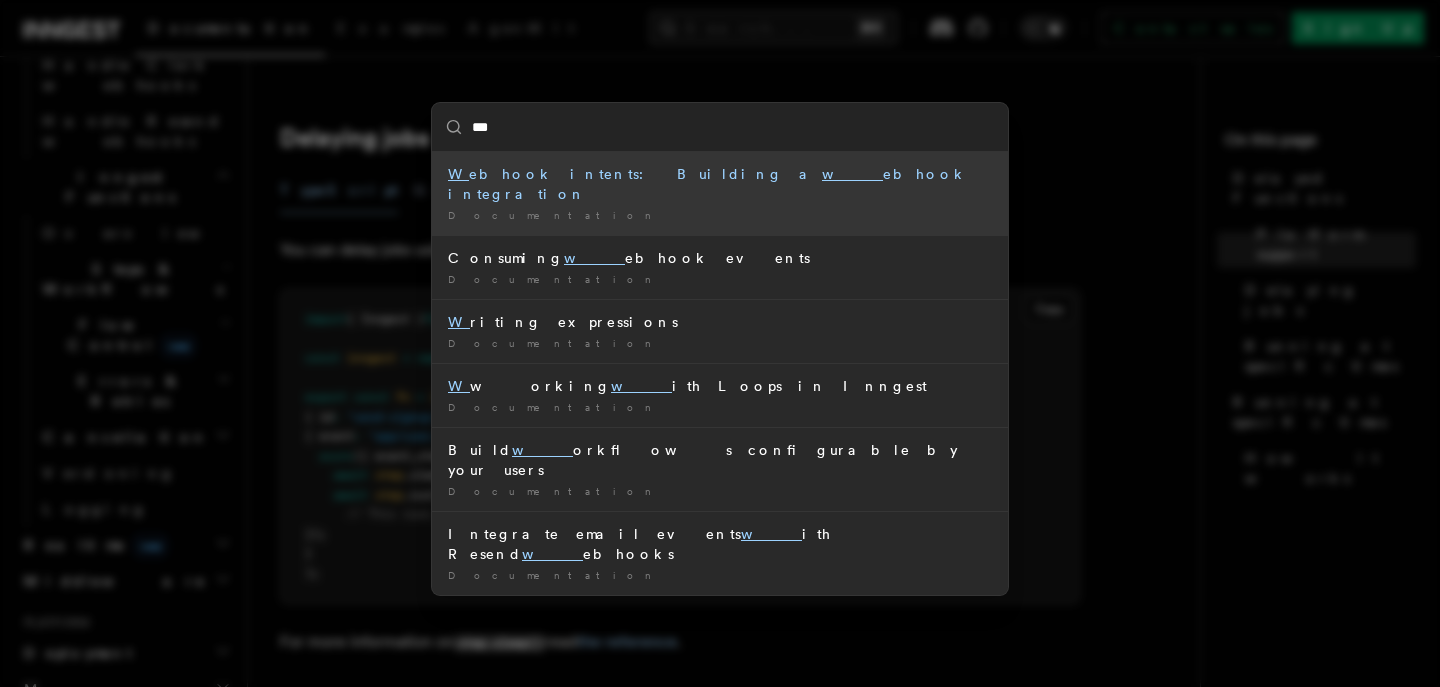 type on "****" 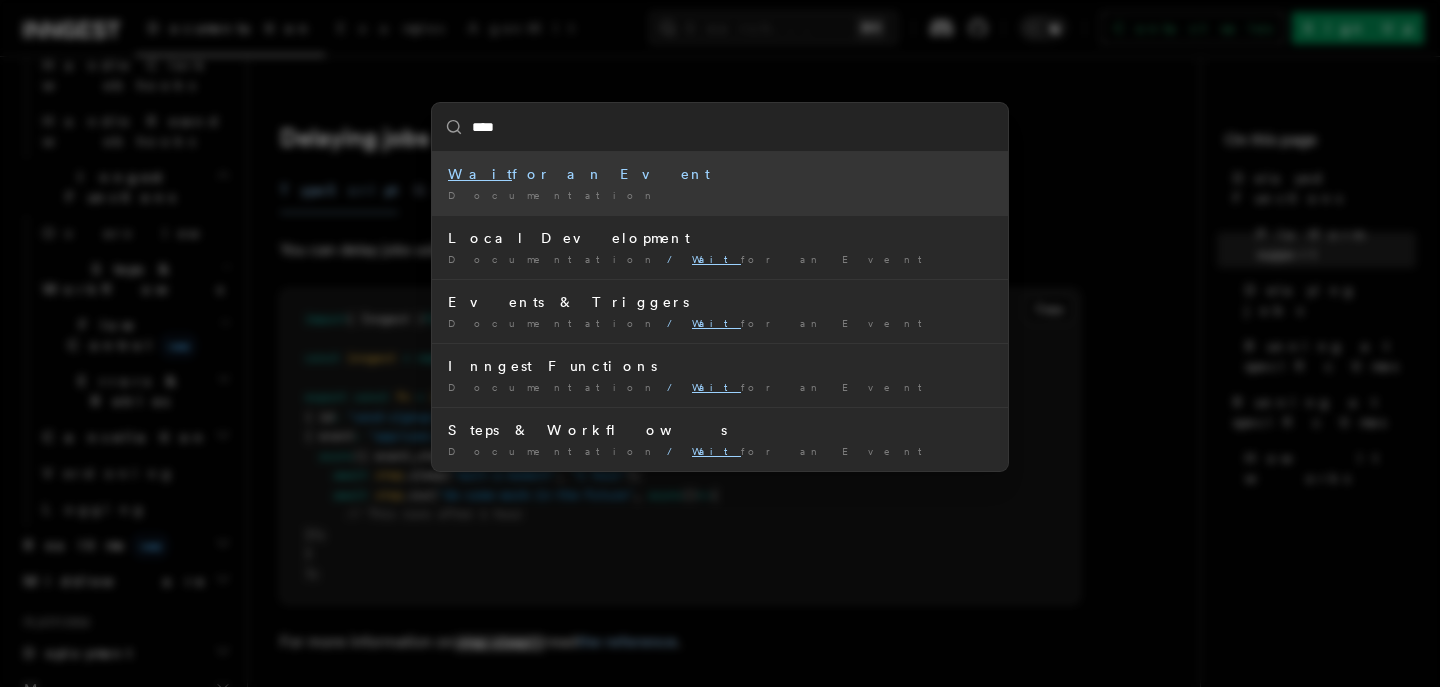 click on "Wait  for an Event" at bounding box center (720, 174) 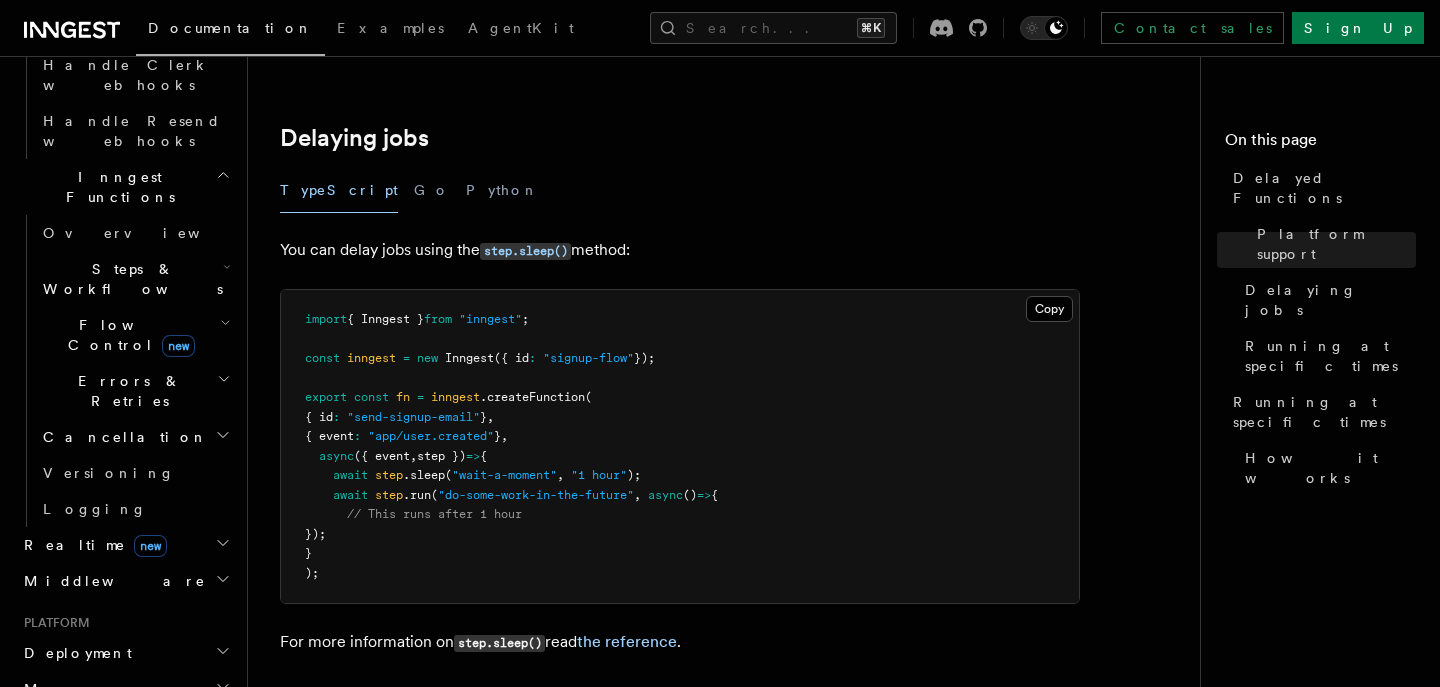 scroll, scrollTop: 0, scrollLeft: 0, axis: both 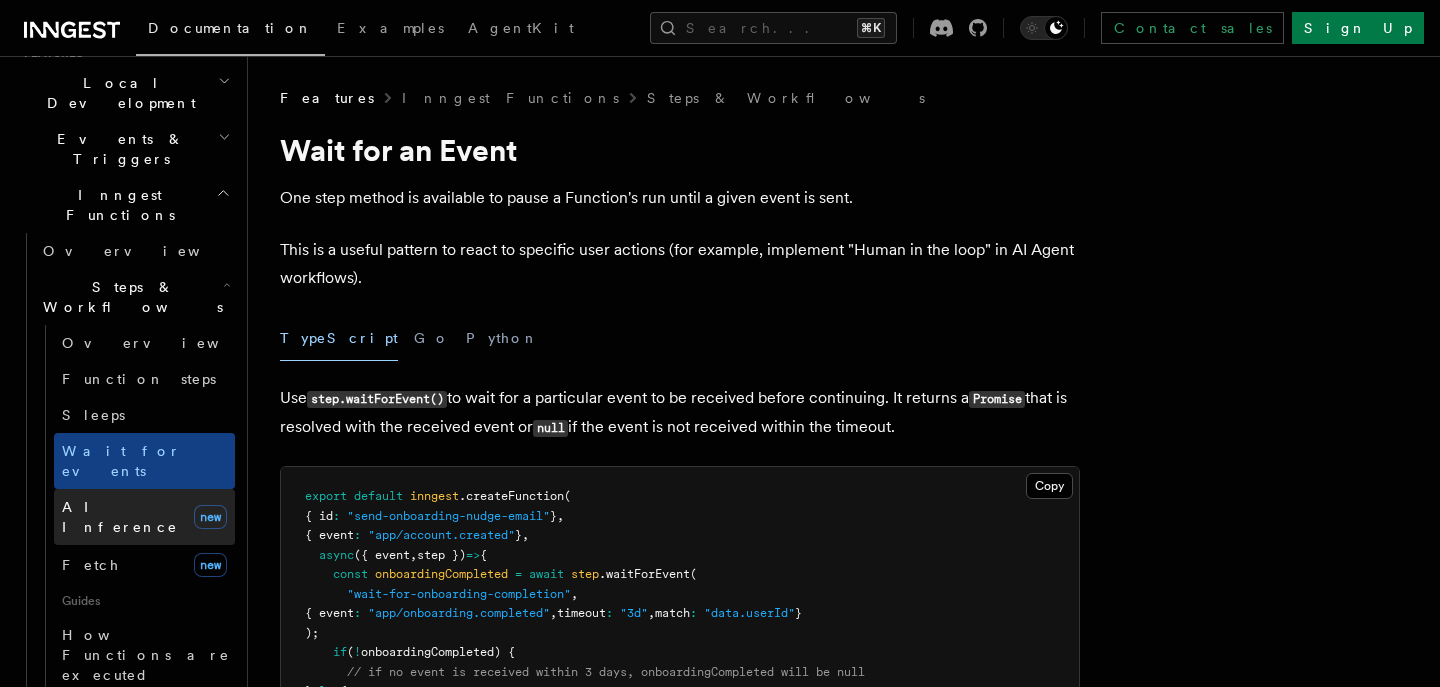 click on "AI Inference new" at bounding box center [144, 517] 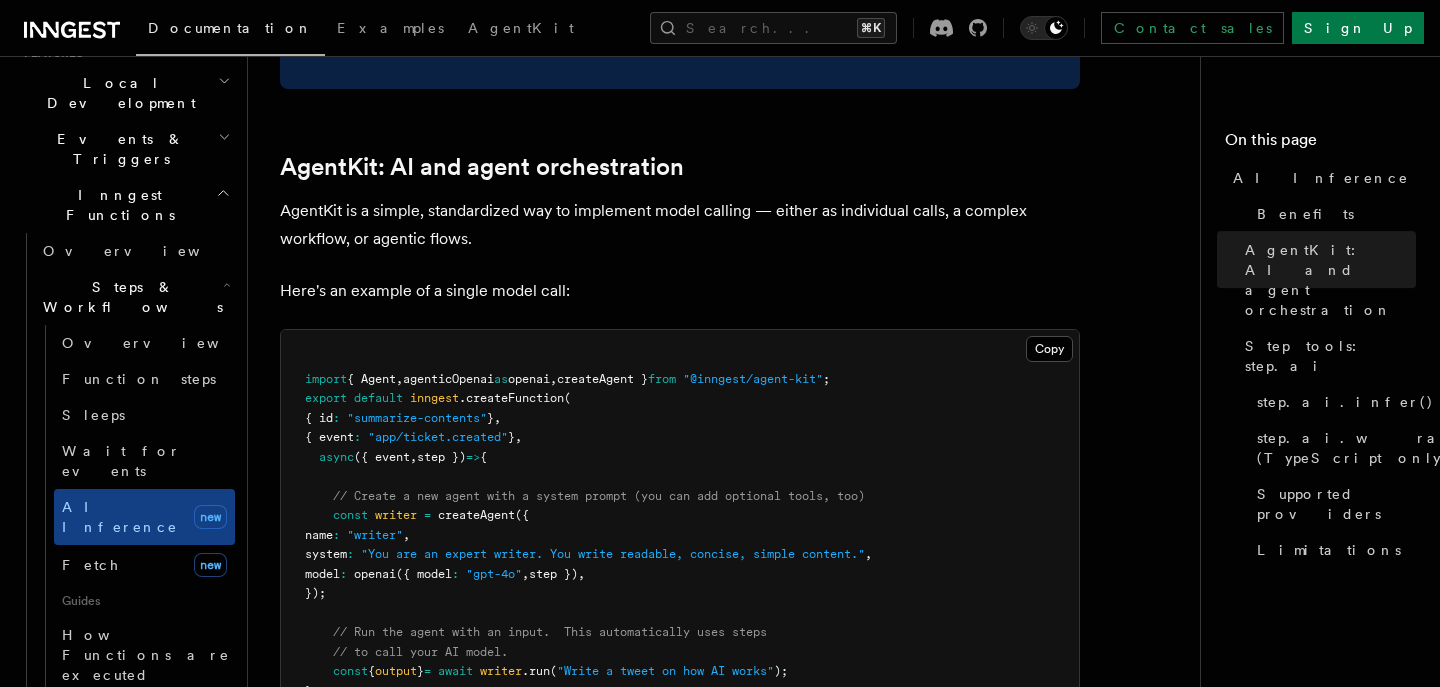 scroll, scrollTop: 1088, scrollLeft: 0, axis: vertical 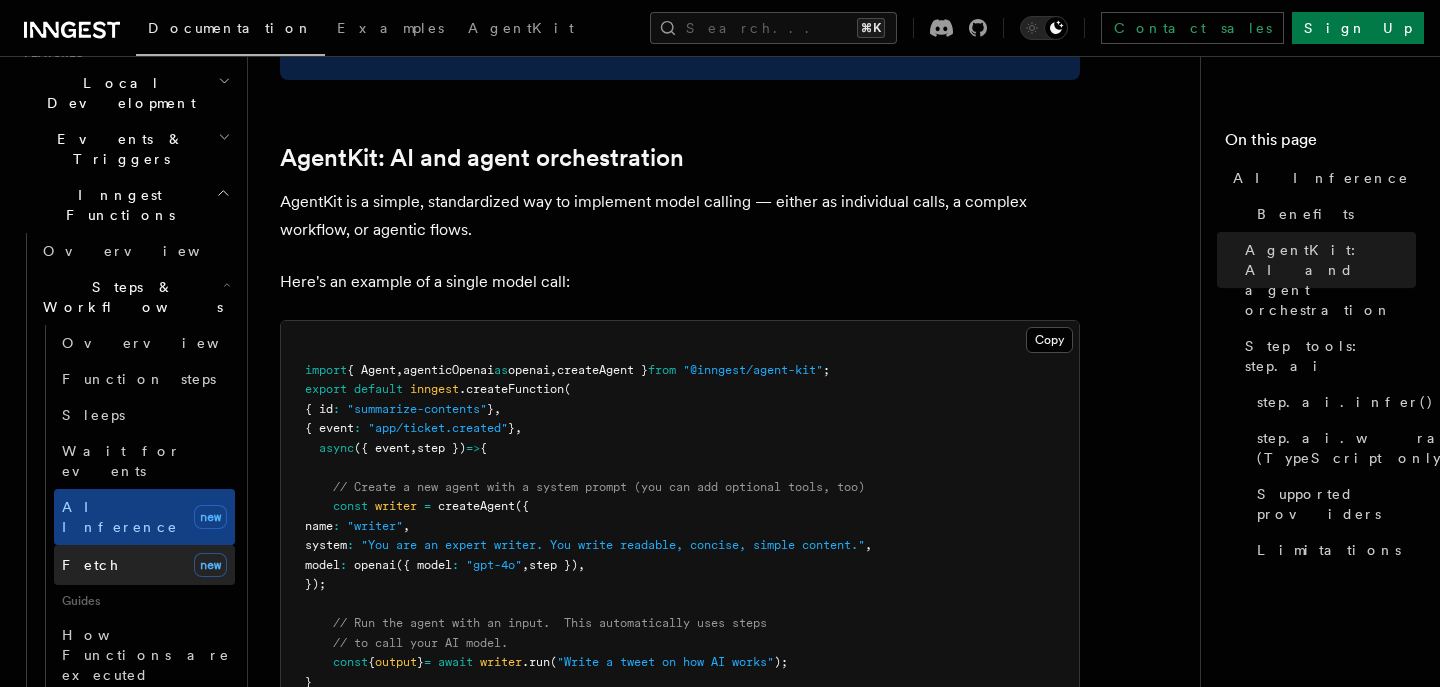 click on "Fetch" at bounding box center (91, 565) 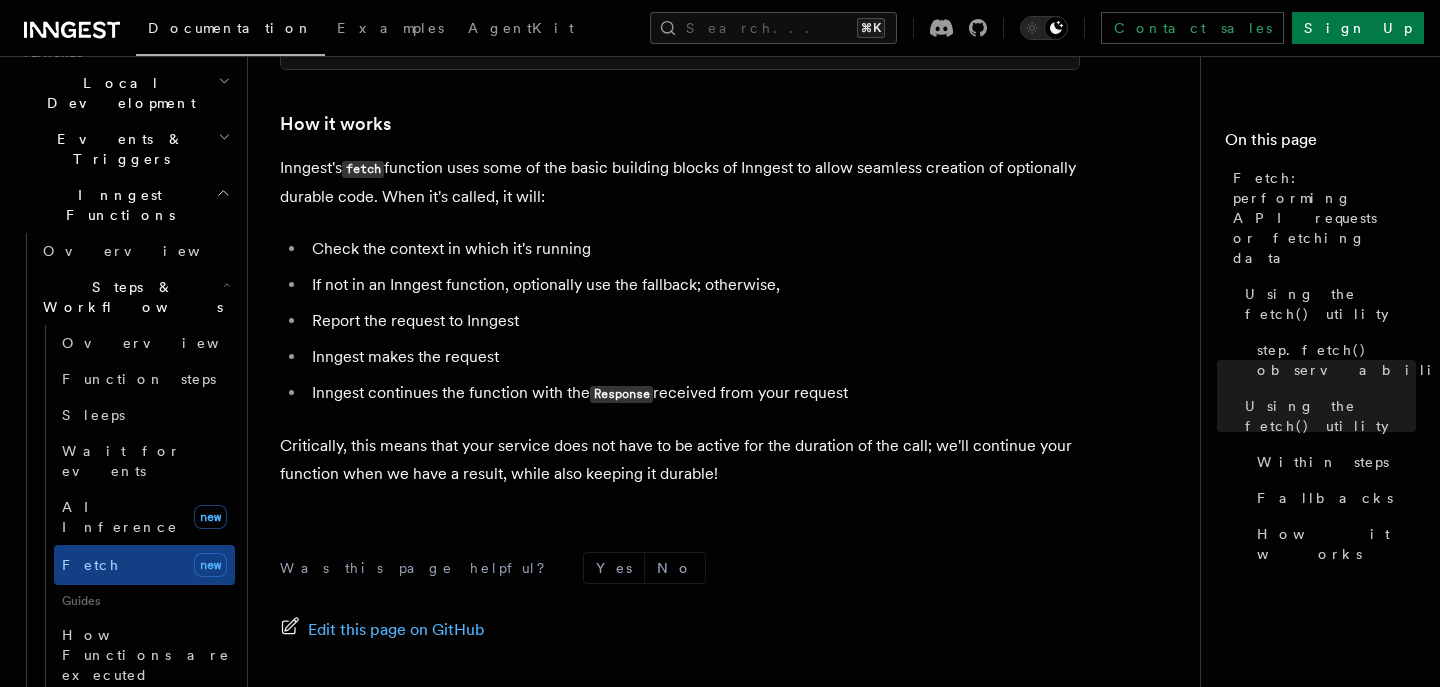 scroll, scrollTop: 4772, scrollLeft: 0, axis: vertical 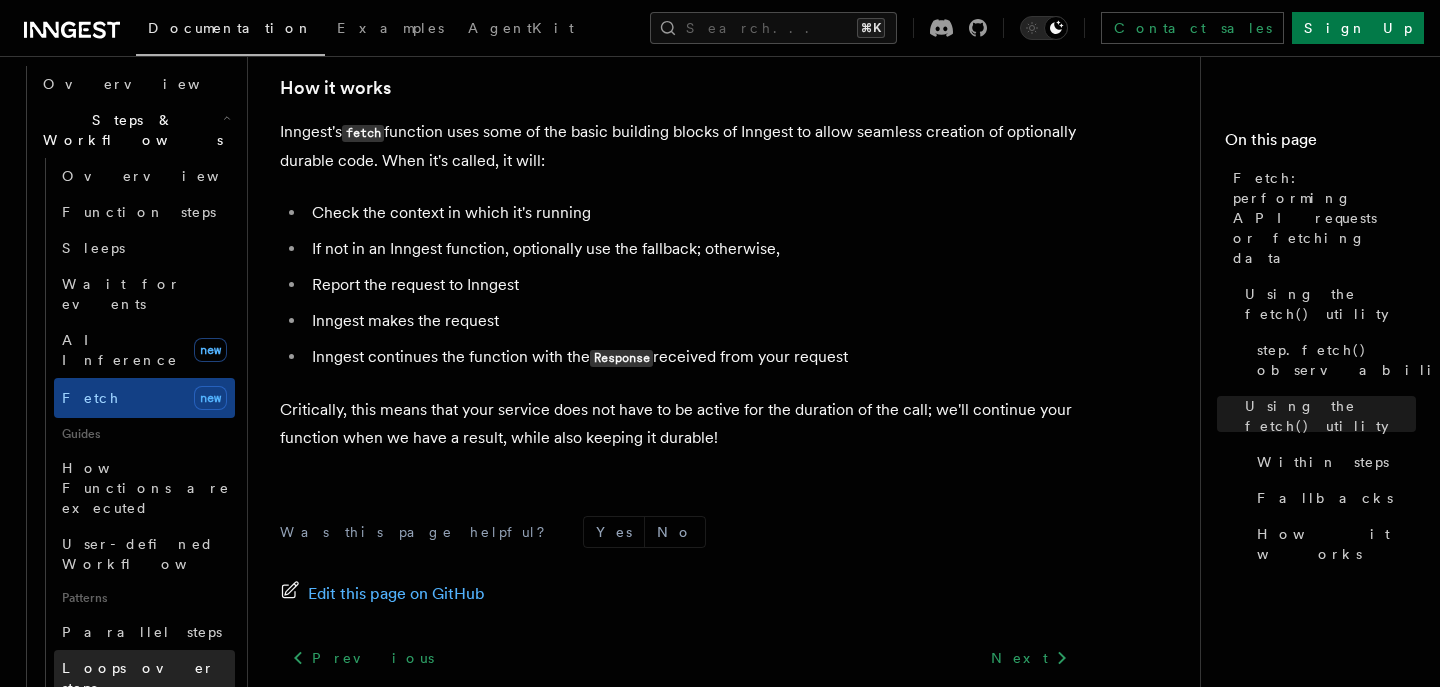click on "Loops over steps" at bounding box center (144, 678) 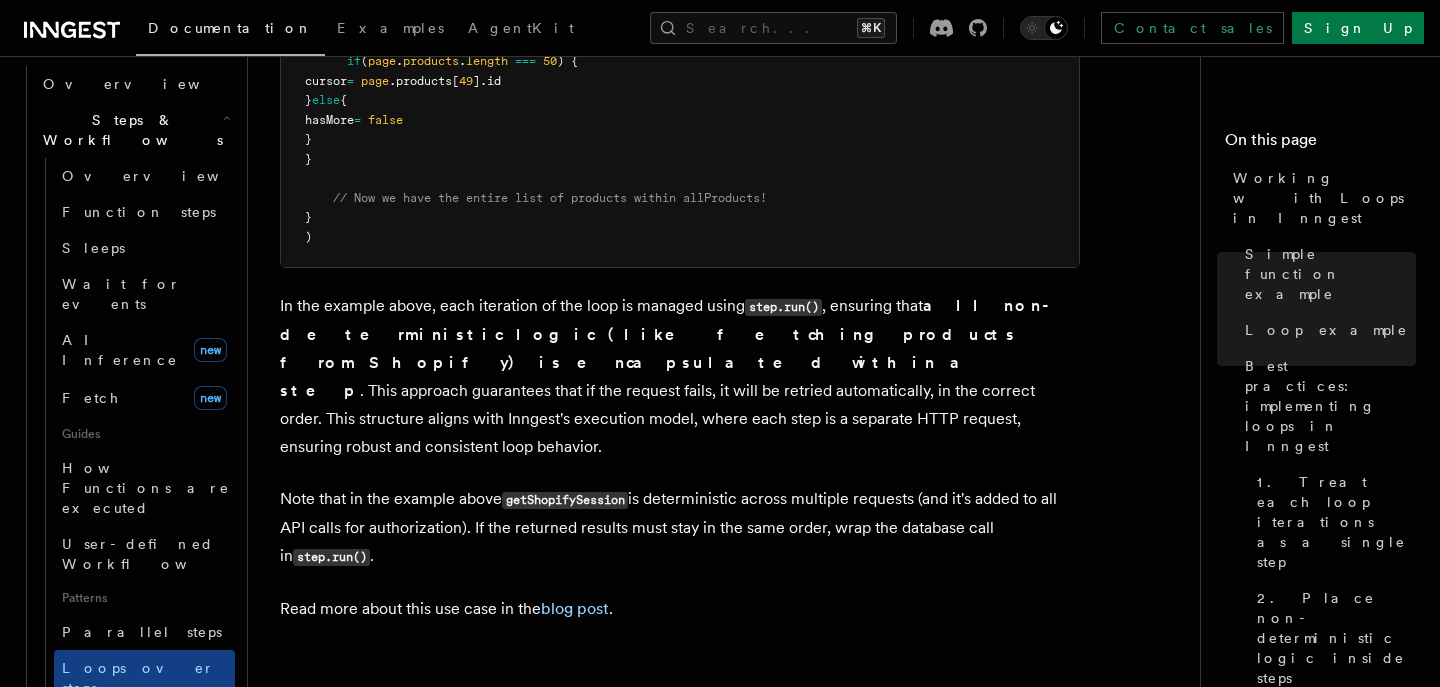 scroll, scrollTop: 3149, scrollLeft: 0, axis: vertical 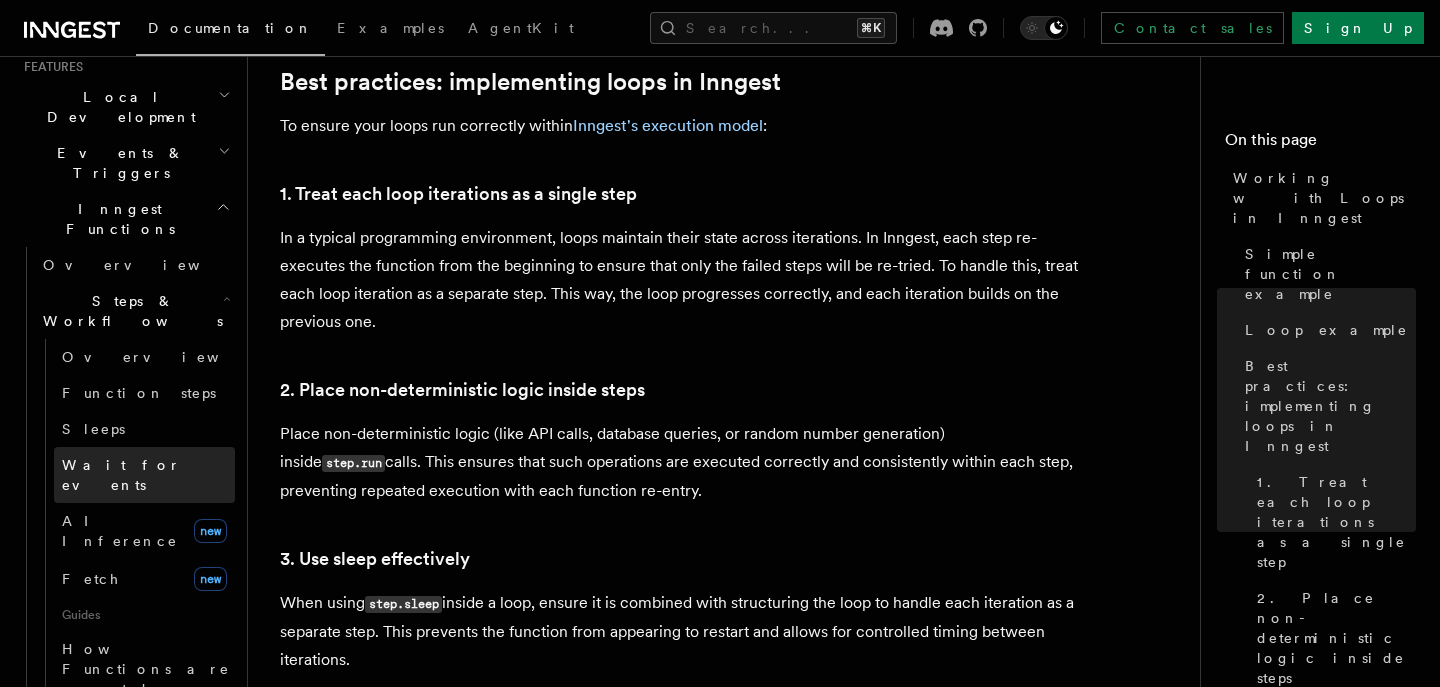 click on "Wait for events" at bounding box center (144, 475) 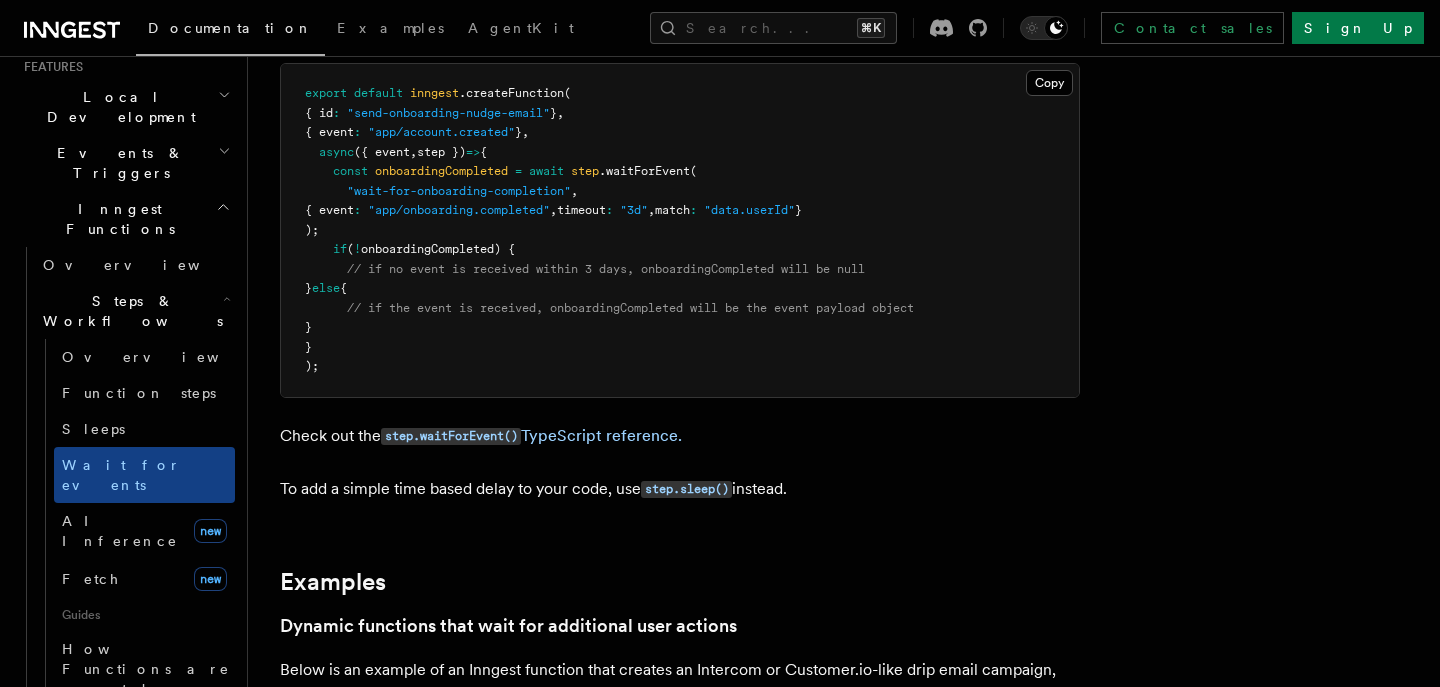scroll, scrollTop: 409, scrollLeft: 0, axis: vertical 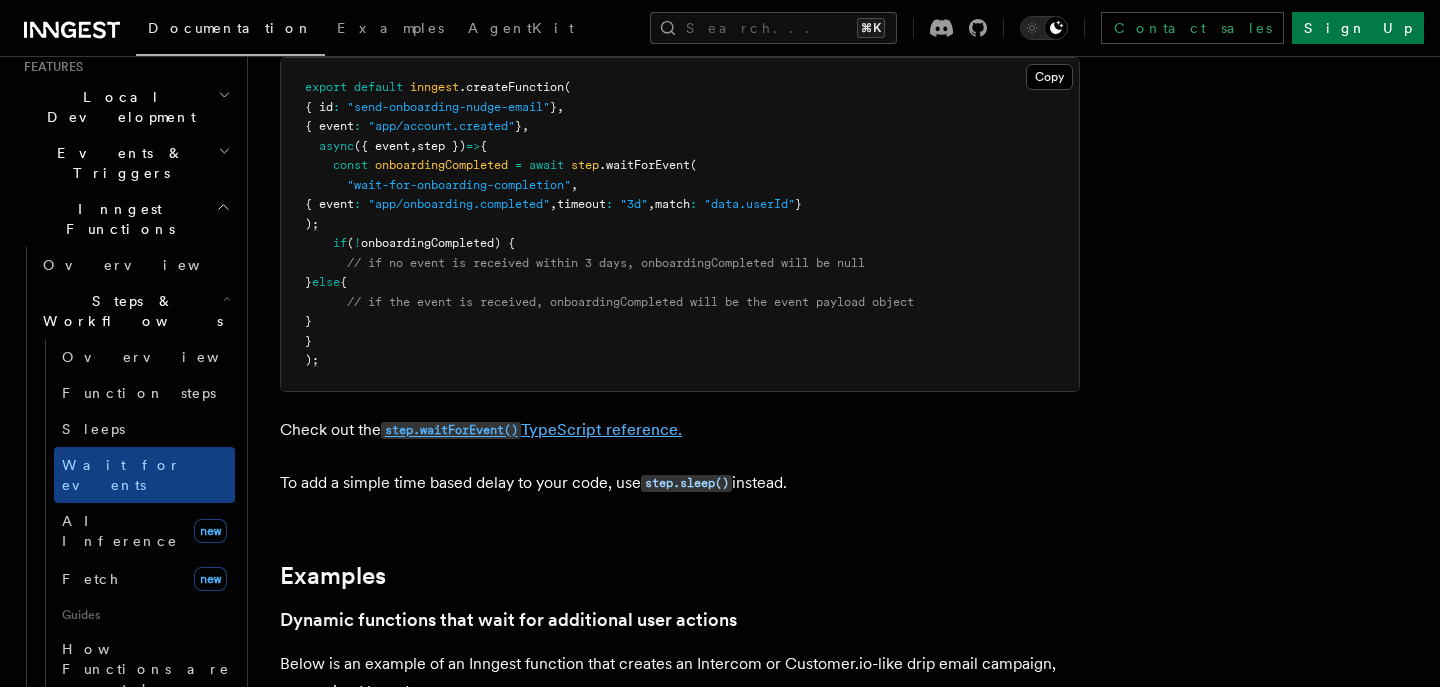 click on "step.waitForEvent()  TypeScript reference." at bounding box center (531, 429) 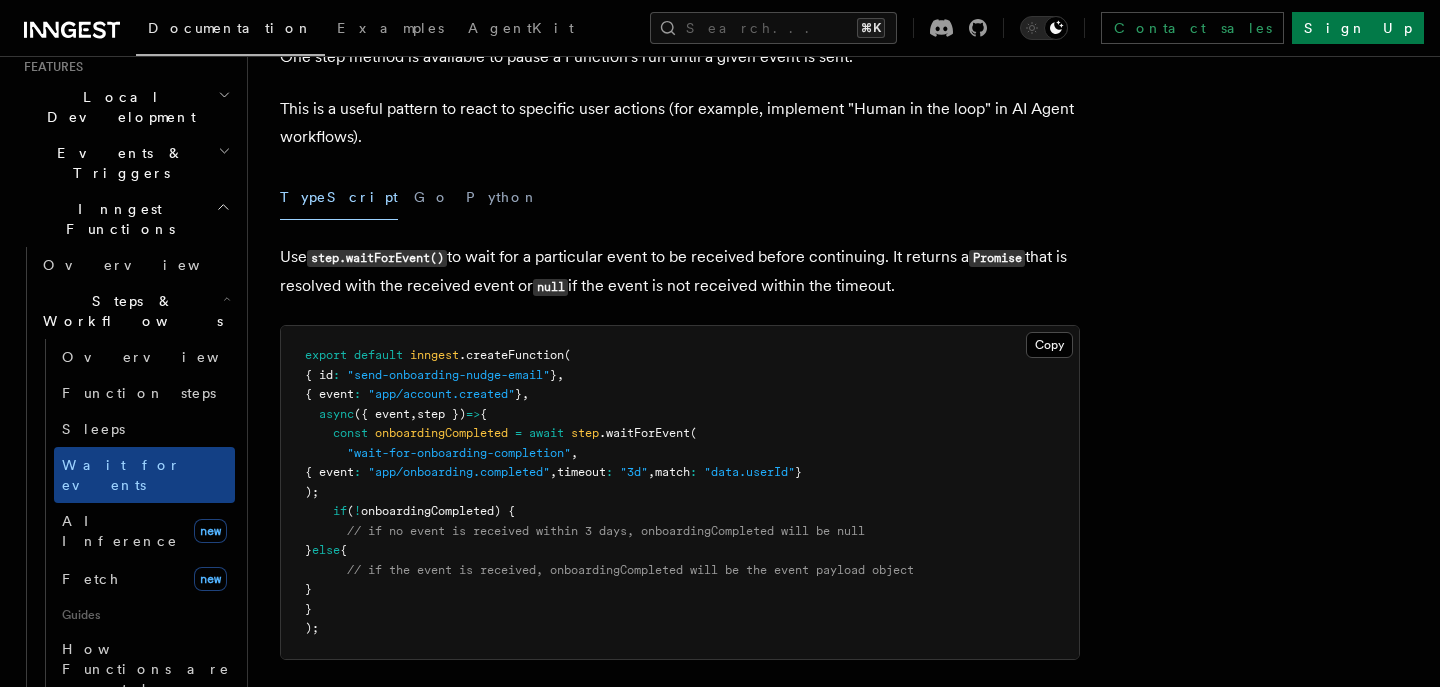 scroll, scrollTop: 143, scrollLeft: 0, axis: vertical 